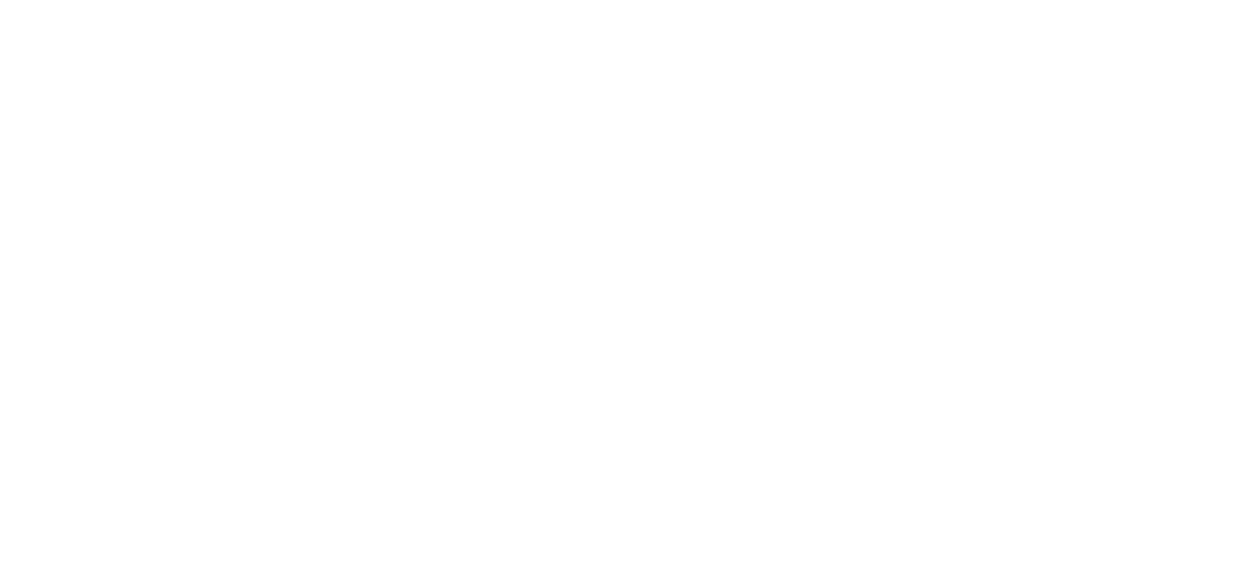 scroll, scrollTop: 0, scrollLeft: 0, axis: both 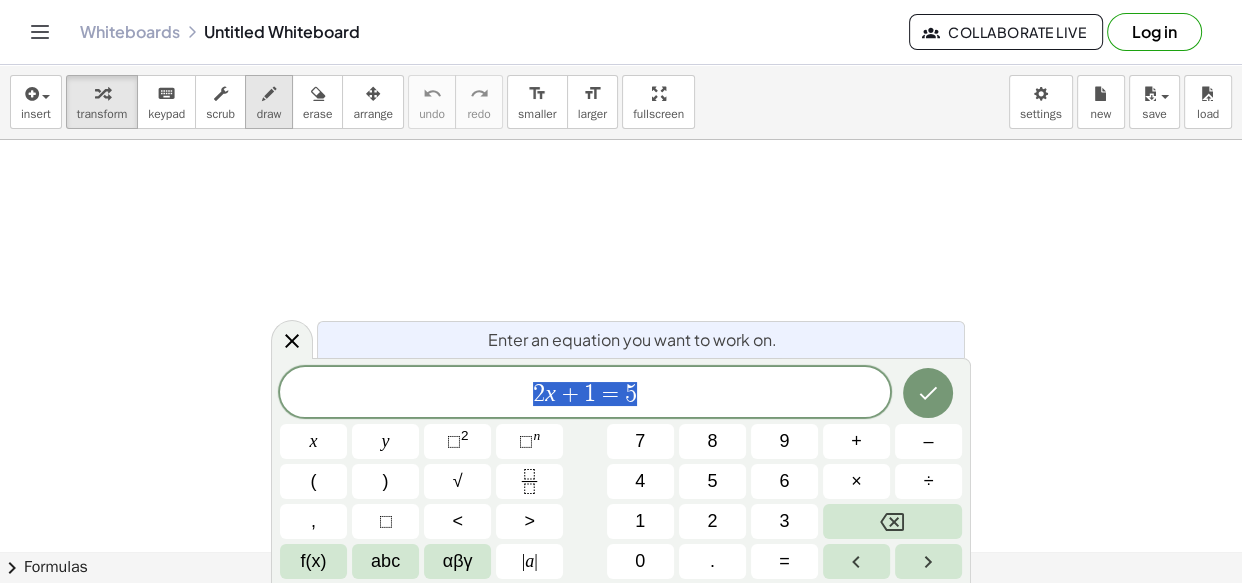 click at bounding box center [621, 616] 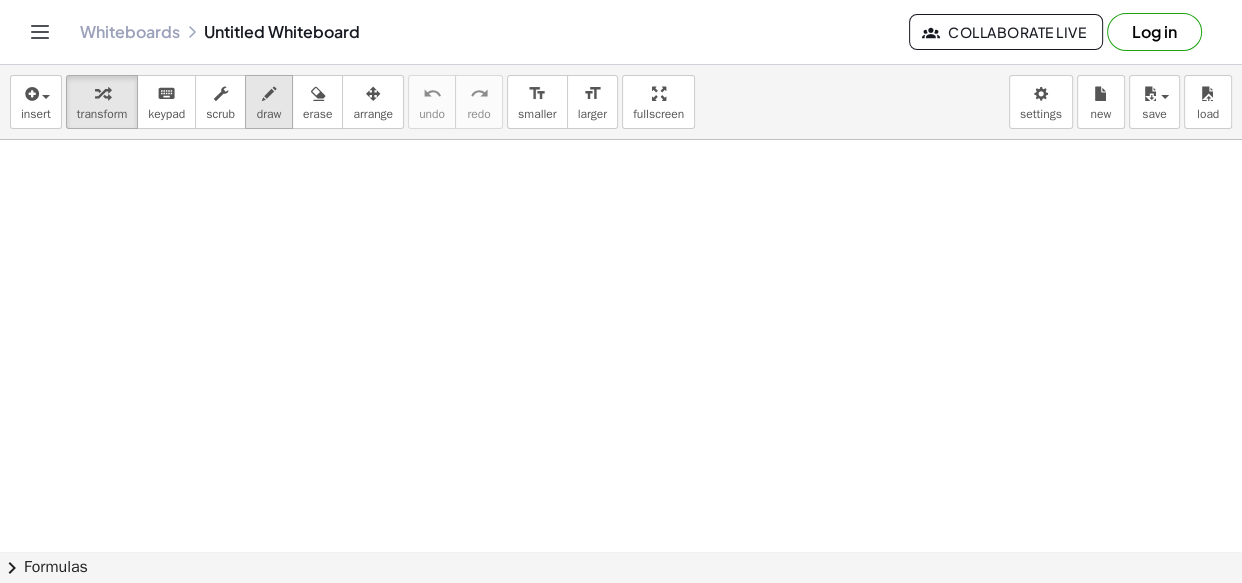 click on "draw" at bounding box center [269, 114] 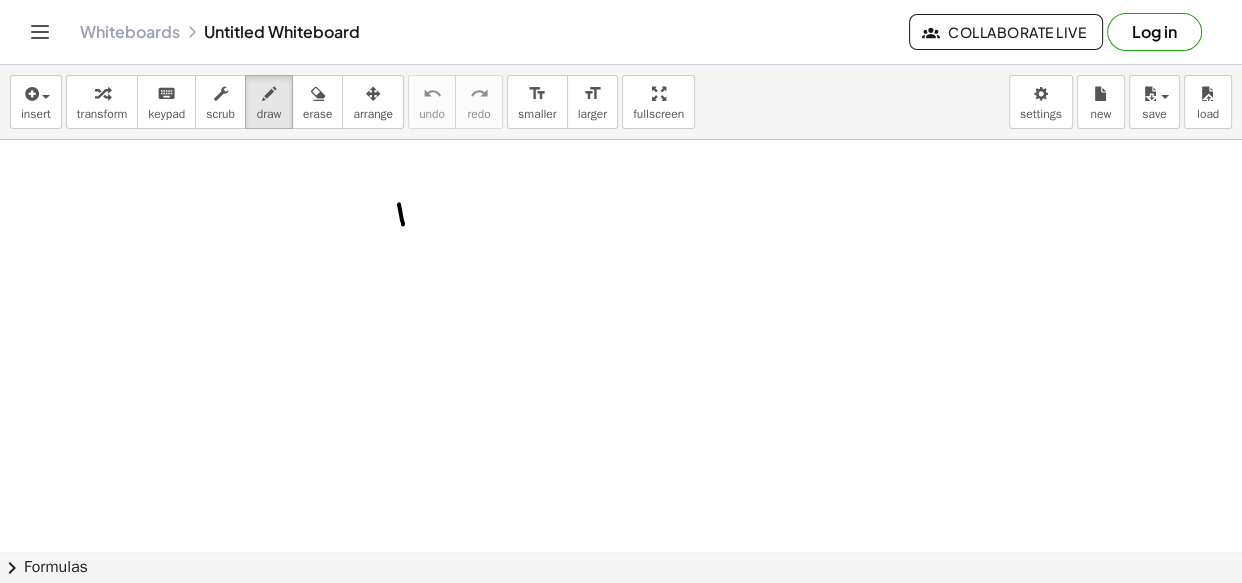drag, startPoint x: 399, startPoint y: 204, endPoint x: 403, endPoint y: 224, distance: 20.396078 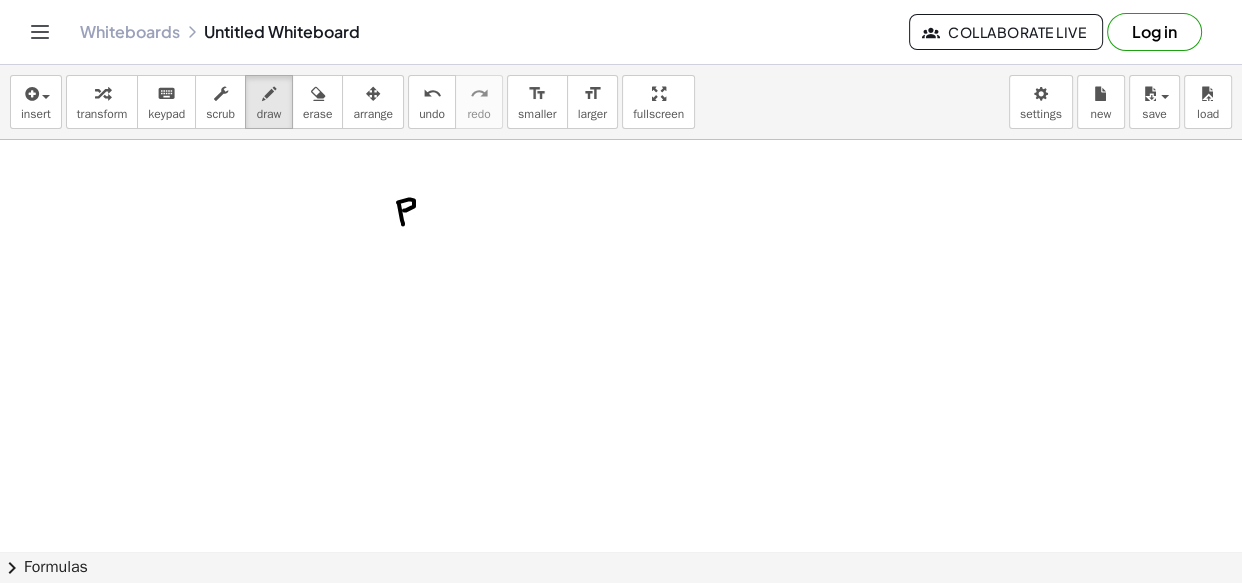 drag, startPoint x: 398, startPoint y: 202, endPoint x: 465, endPoint y: 221, distance: 69.641945 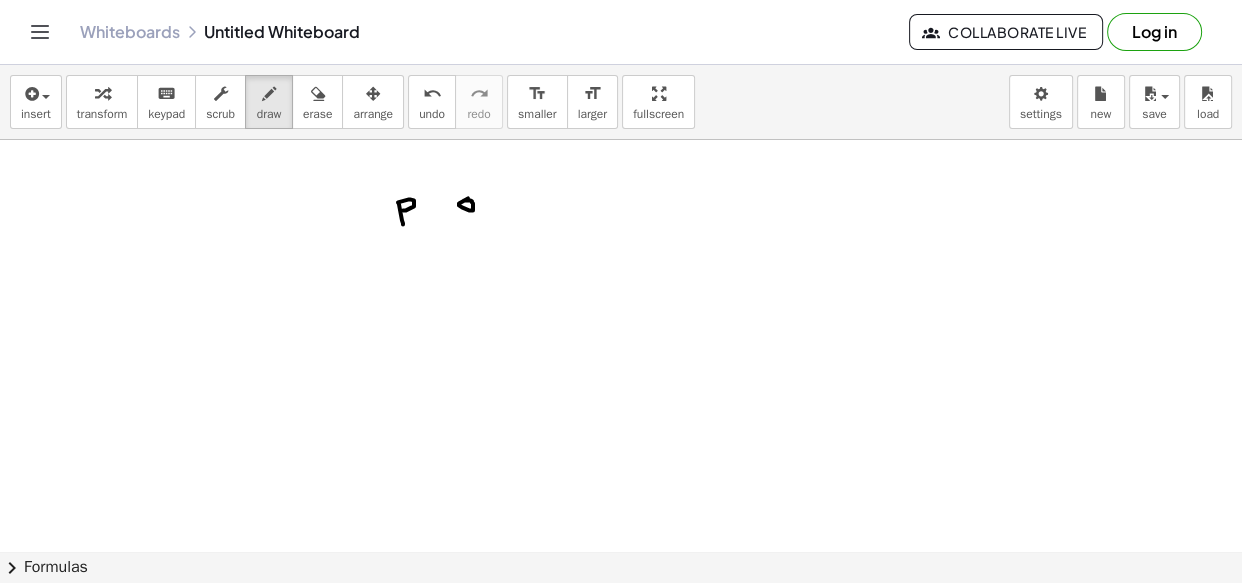 click at bounding box center [621, 616] 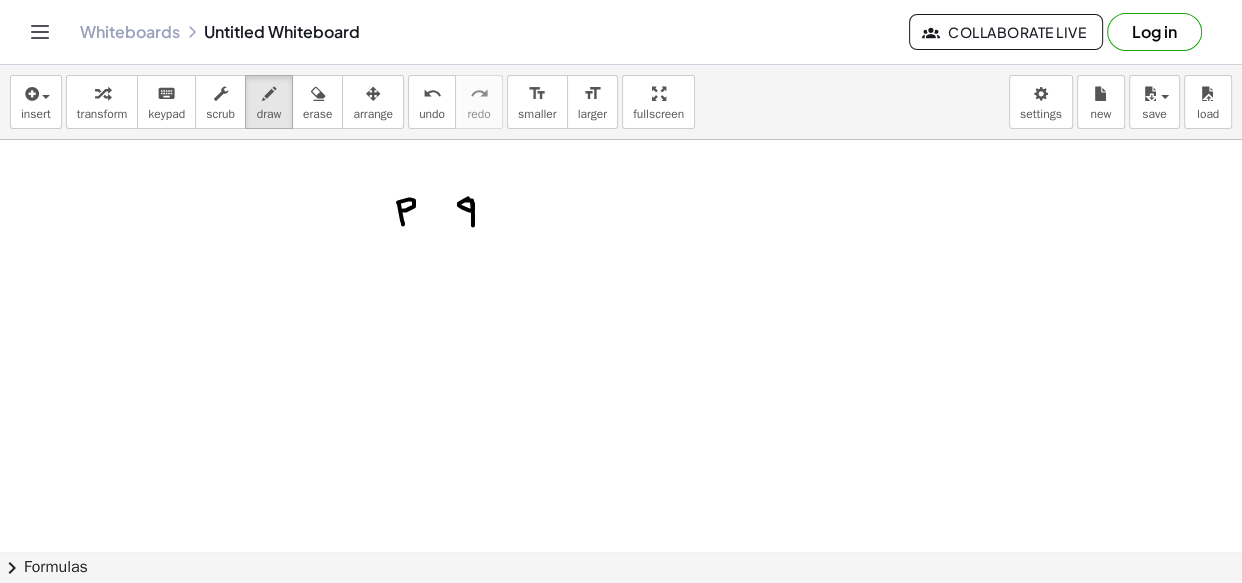 click at bounding box center [621, 616] 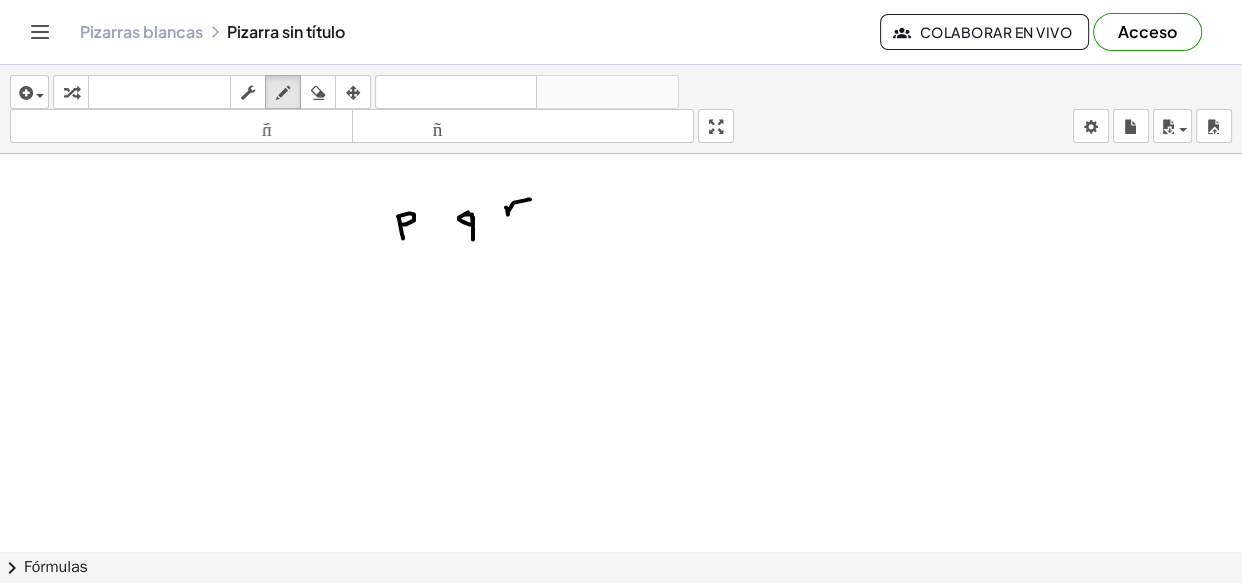 drag, startPoint x: 506, startPoint y: 207, endPoint x: 530, endPoint y: 199, distance: 25.298222 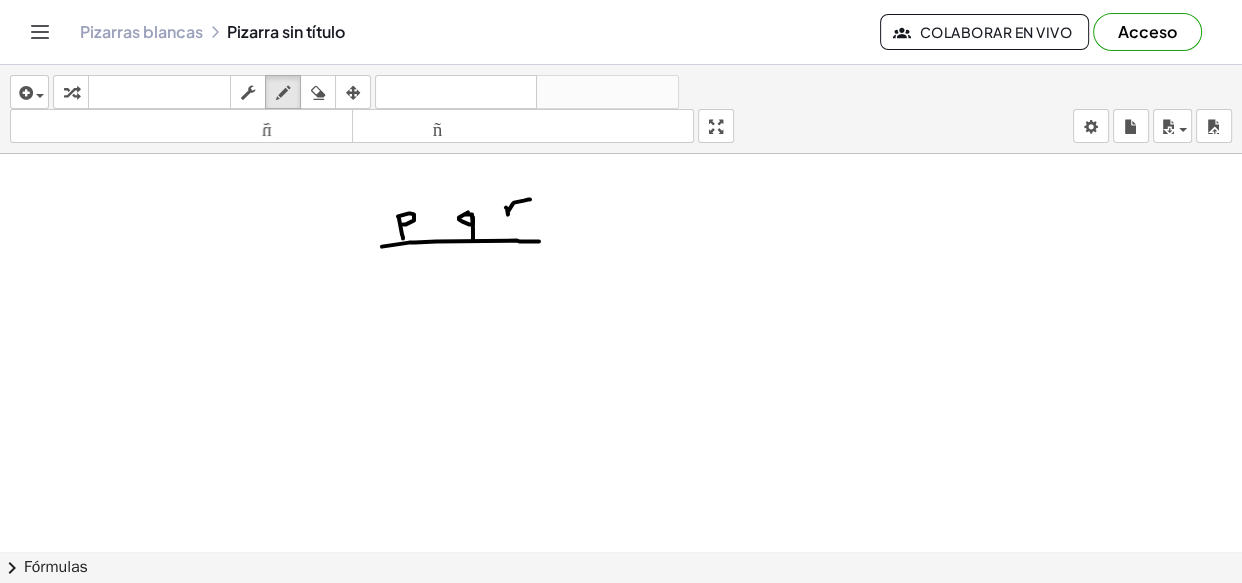 drag, startPoint x: 520, startPoint y: 241, endPoint x: 539, endPoint y: 241, distance: 19 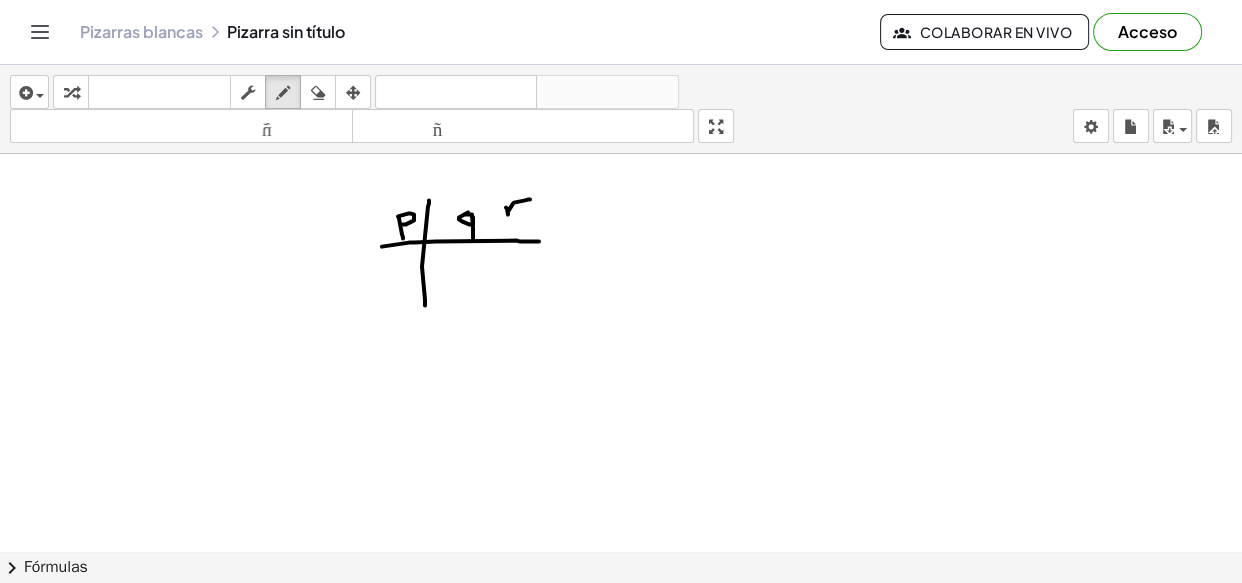 drag, startPoint x: 428, startPoint y: 206, endPoint x: 425, endPoint y: 305, distance: 99.04544 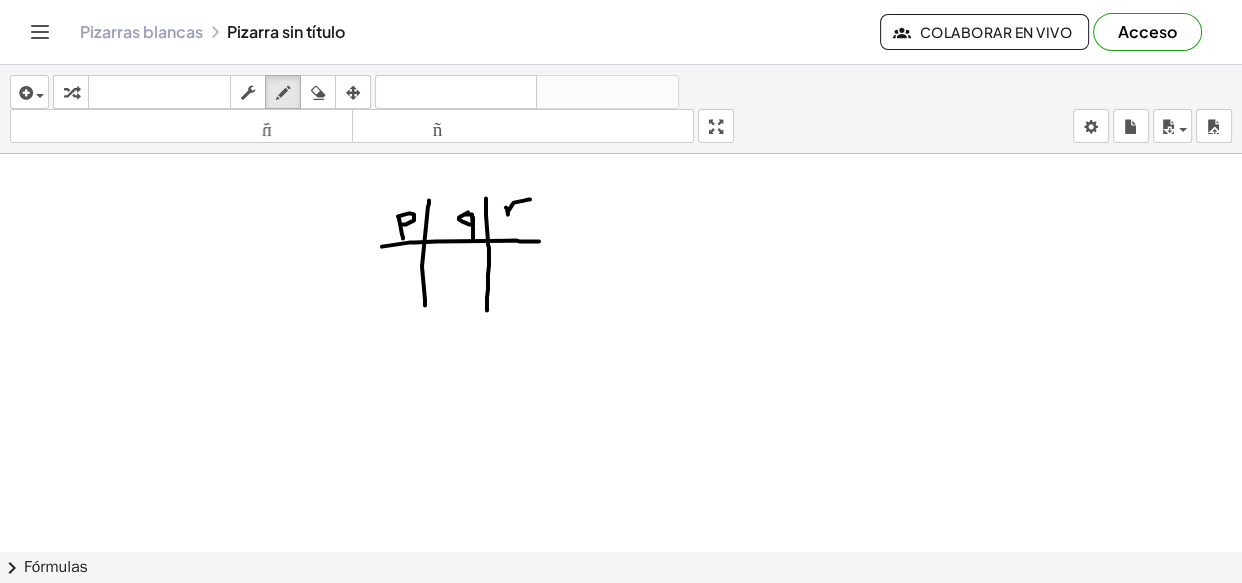 drag, startPoint x: 486, startPoint y: 198, endPoint x: 487, endPoint y: 310, distance: 112.00446 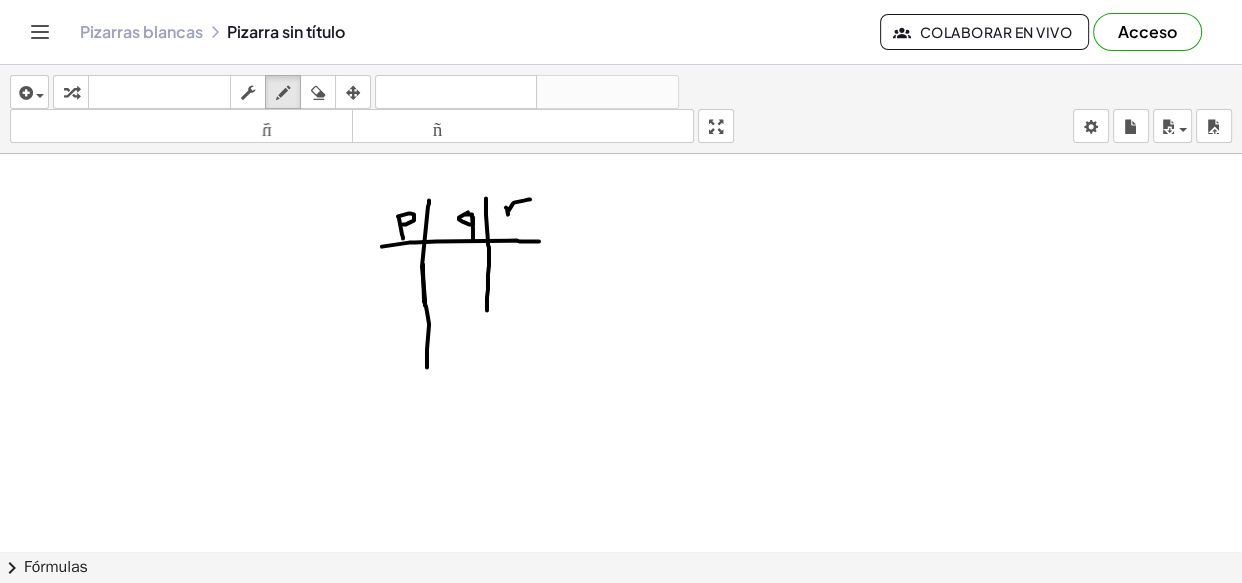 drag, startPoint x: 423, startPoint y: 264, endPoint x: 427, endPoint y: 367, distance: 103.077644 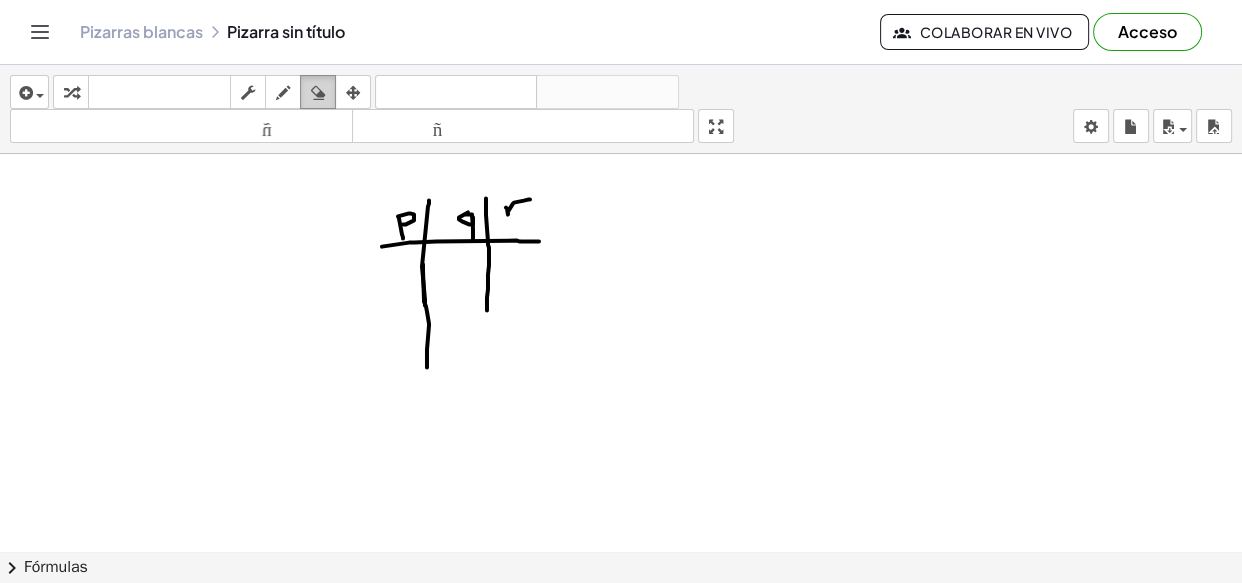 click at bounding box center [318, 93] 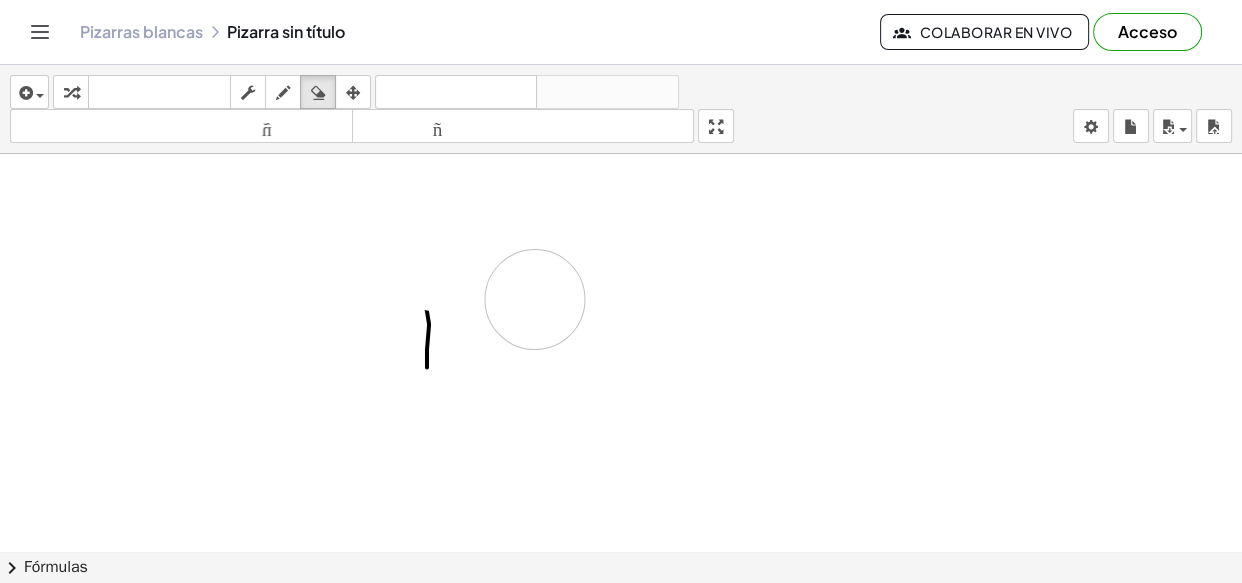 drag, startPoint x: 354, startPoint y: 234, endPoint x: 433, endPoint y: 376, distance: 162.49615 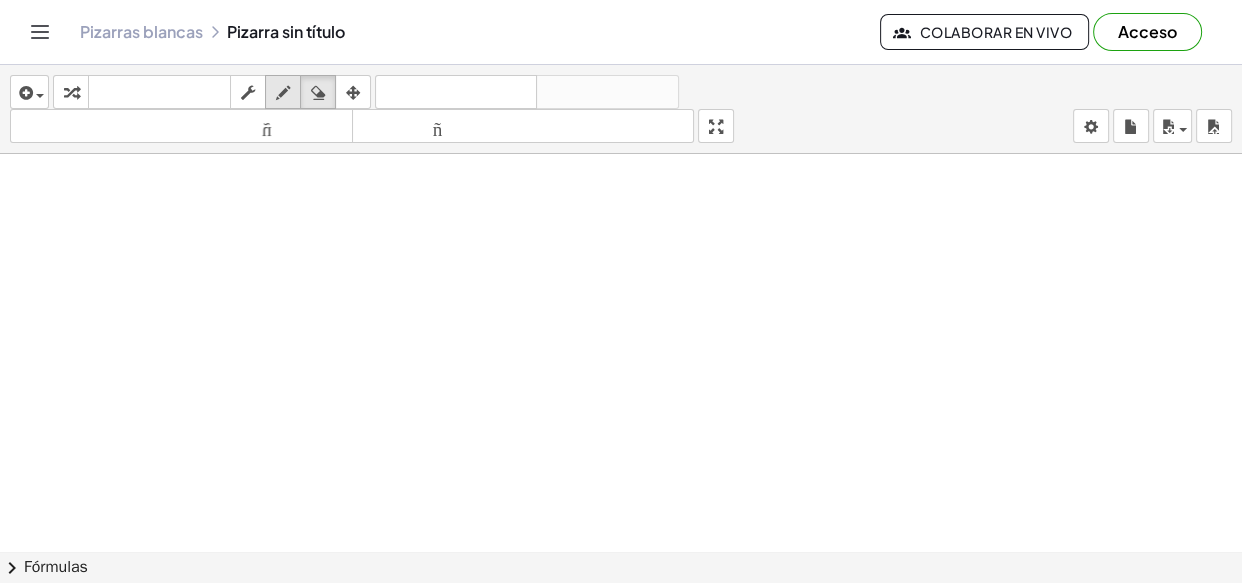 click at bounding box center [283, 93] 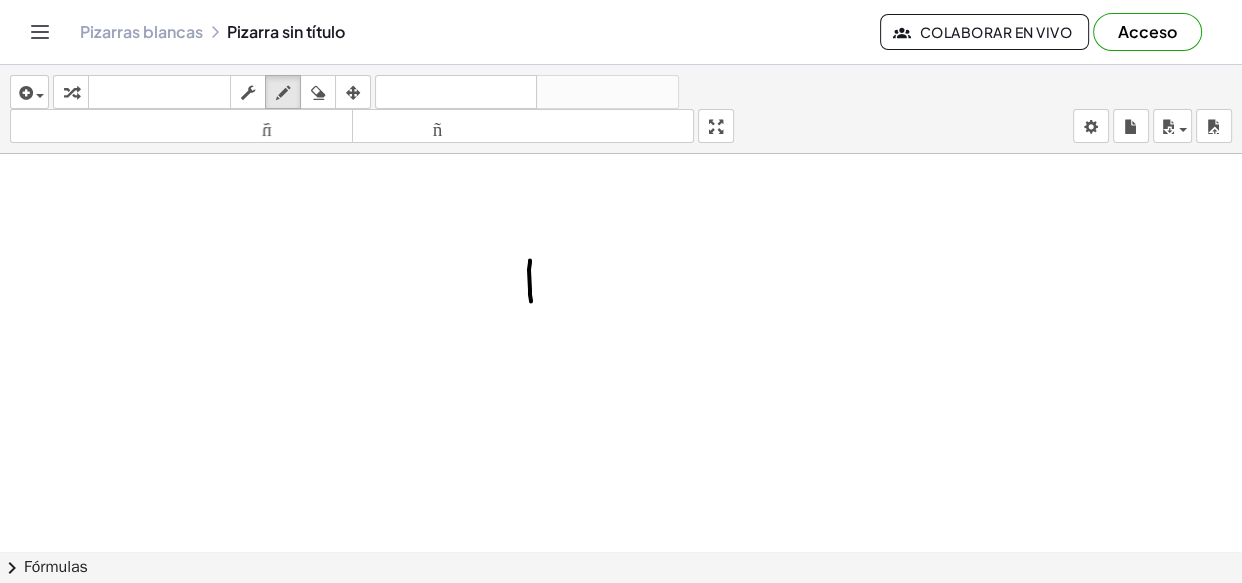 drag, startPoint x: 530, startPoint y: 260, endPoint x: 531, endPoint y: 301, distance: 41.01219 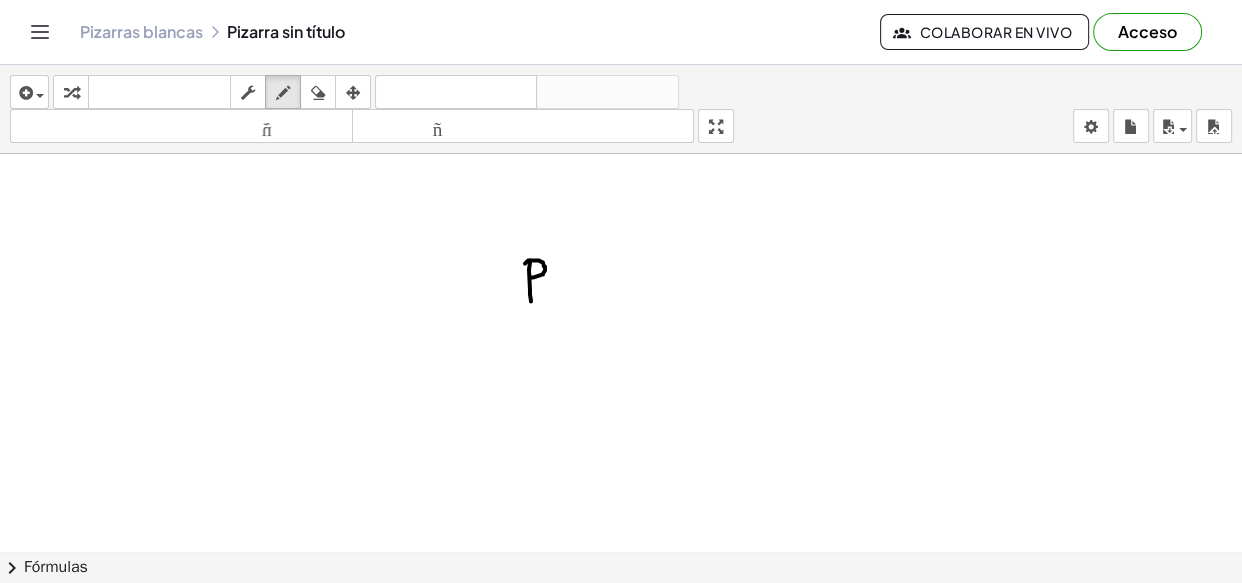 drag, startPoint x: 528, startPoint y: 260, endPoint x: 533, endPoint y: 275, distance: 15.811388 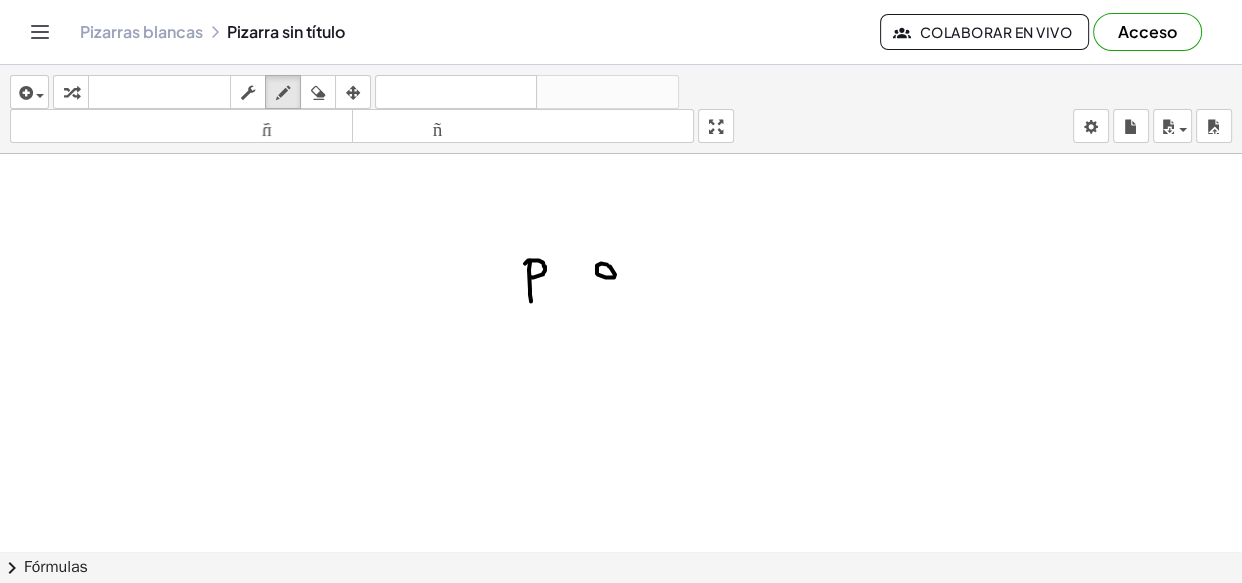 drag, startPoint x: 597, startPoint y: 265, endPoint x: 608, endPoint y: 265, distance: 11 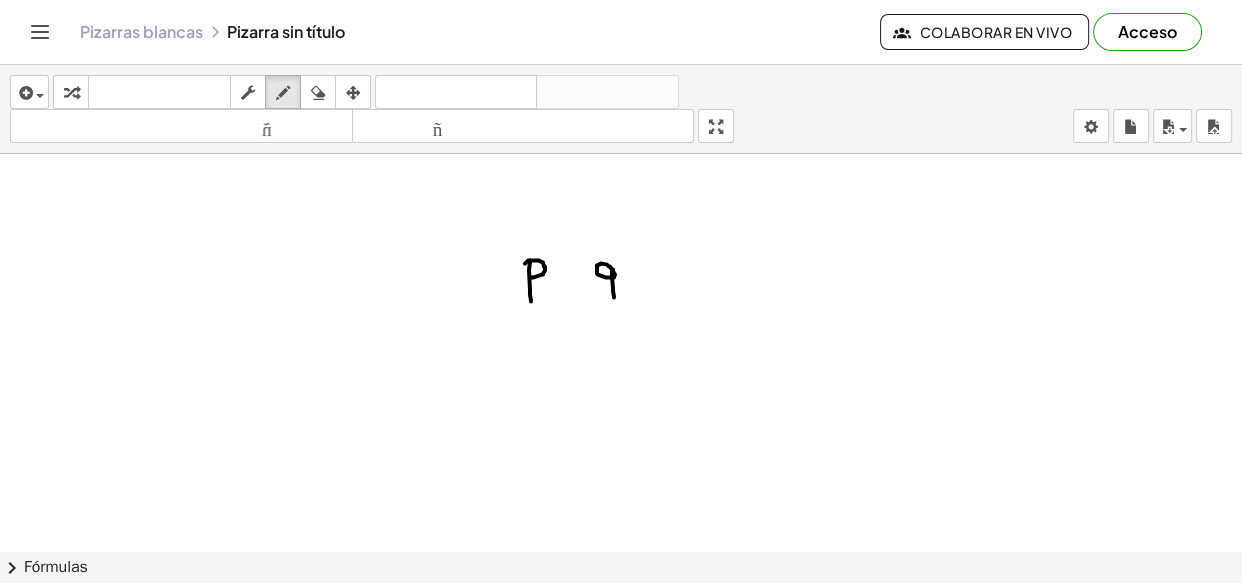 drag, startPoint x: 612, startPoint y: 269, endPoint x: 614, endPoint y: 297, distance: 28.071337 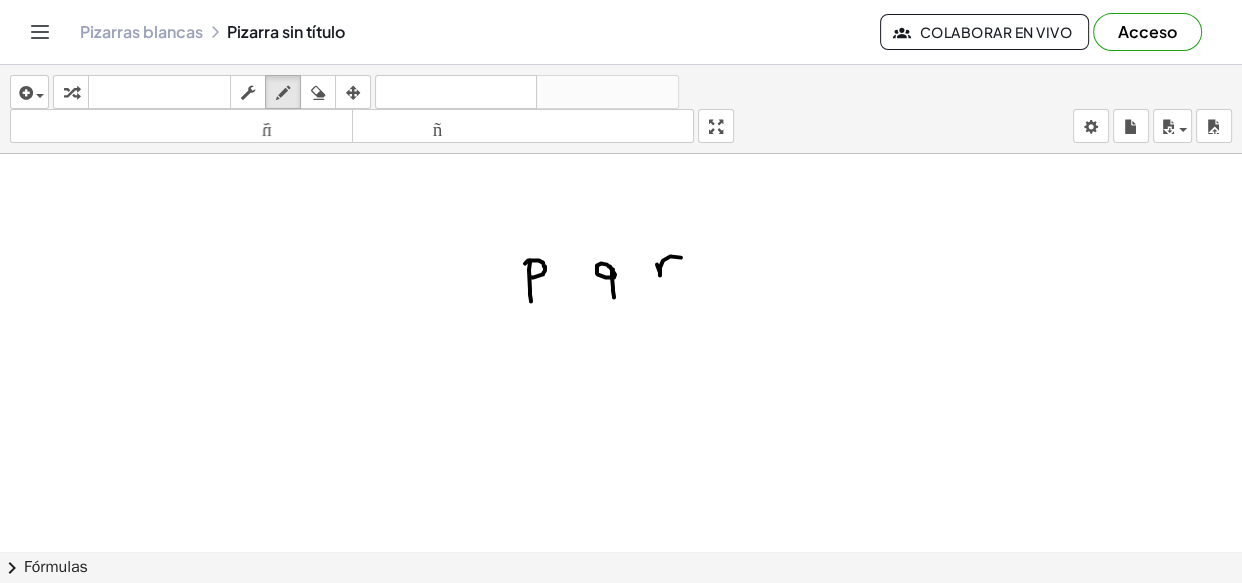 drag, startPoint x: 657, startPoint y: 264, endPoint x: 681, endPoint y: 257, distance: 25 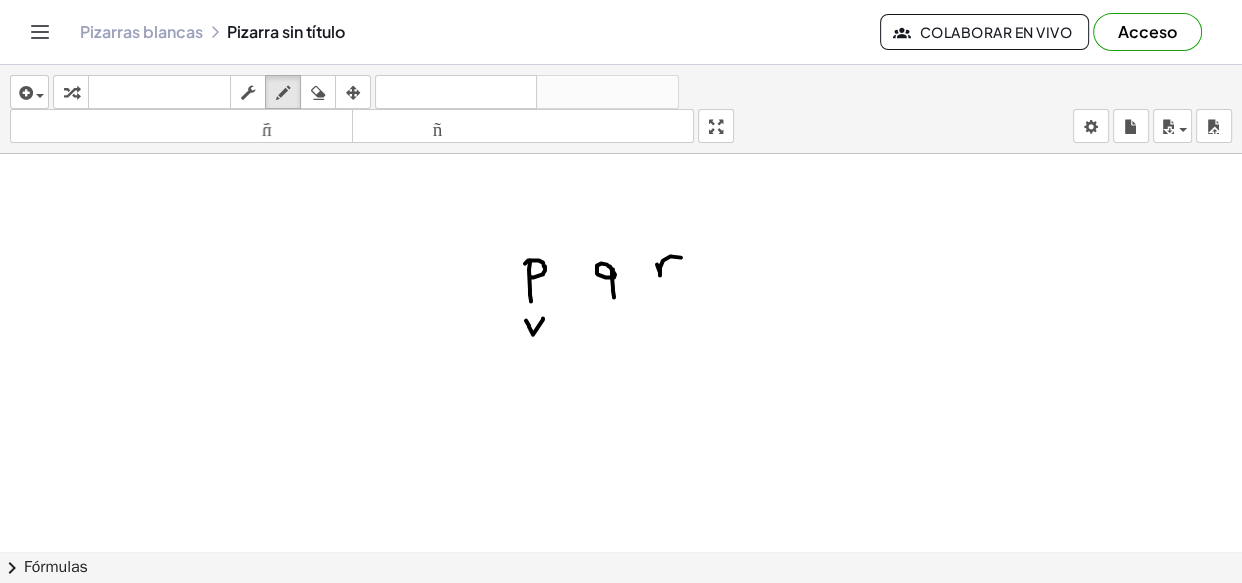 drag, startPoint x: 526, startPoint y: 320, endPoint x: 543, endPoint y: 318, distance: 17.117243 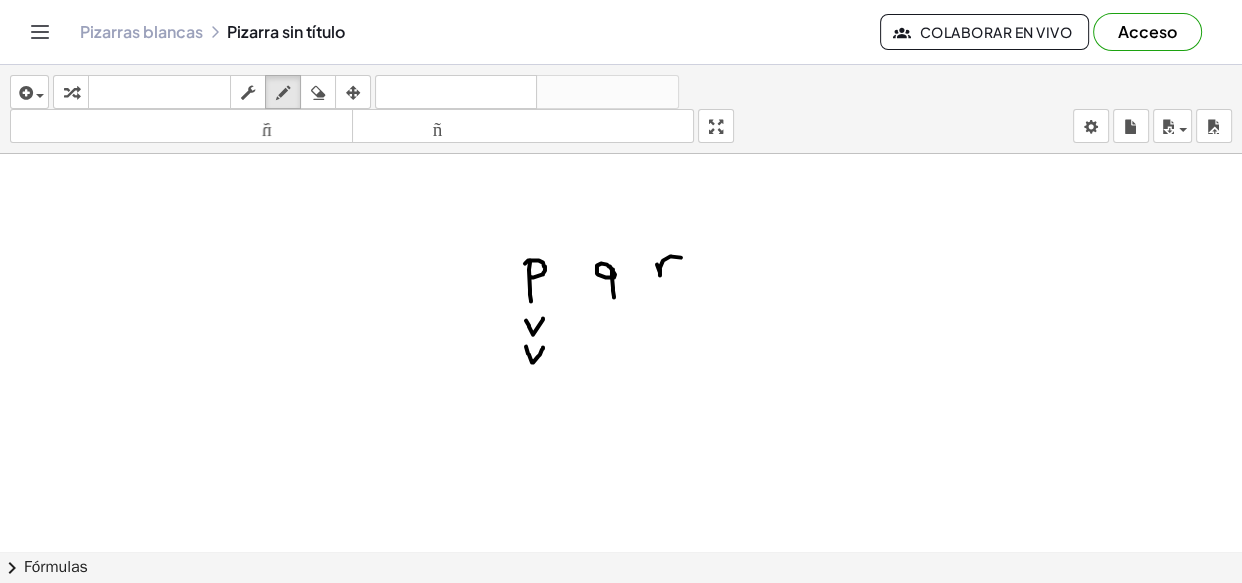 drag, startPoint x: 526, startPoint y: 346, endPoint x: 544, endPoint y: 345, distance: 18.027756 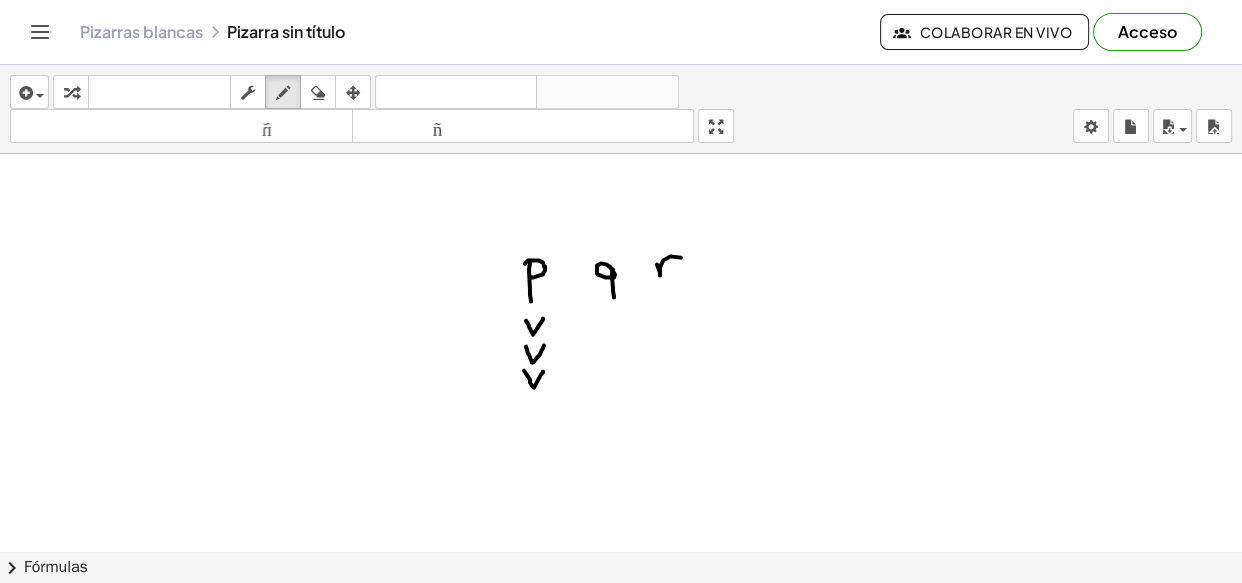 drag, startPoint x: 530, startPoint y: 379, endPoint x: 543, endPoint y: 371, distance: 15.264338 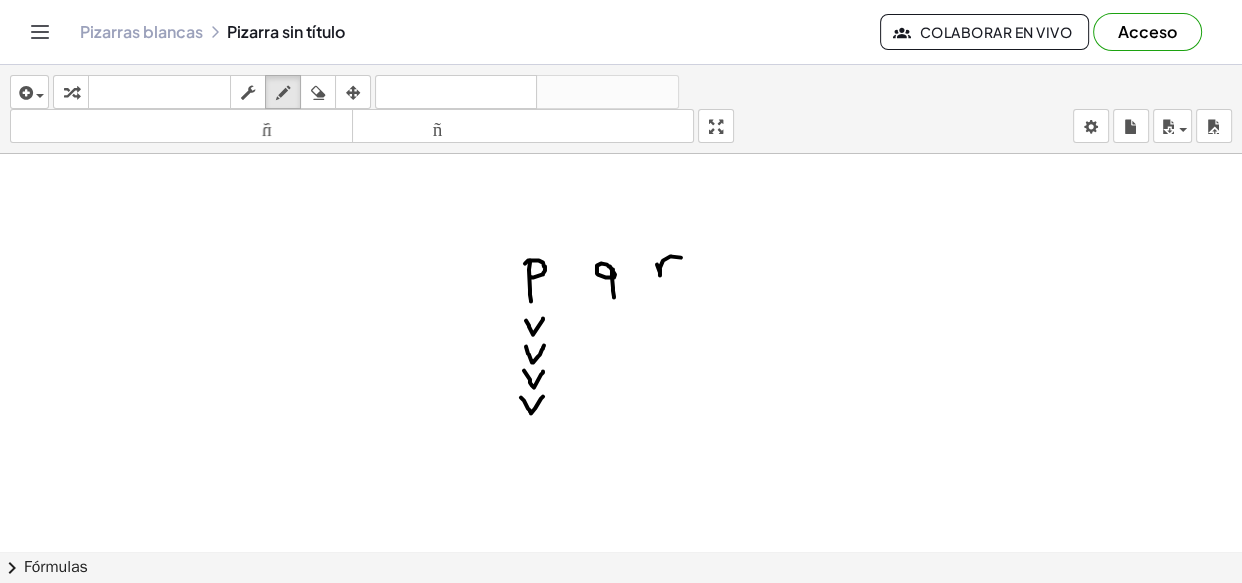 drag, startPoint x: 521, startPoint y: 397, endPoint x: 543, endPoint y: 396, distance: 22.022715 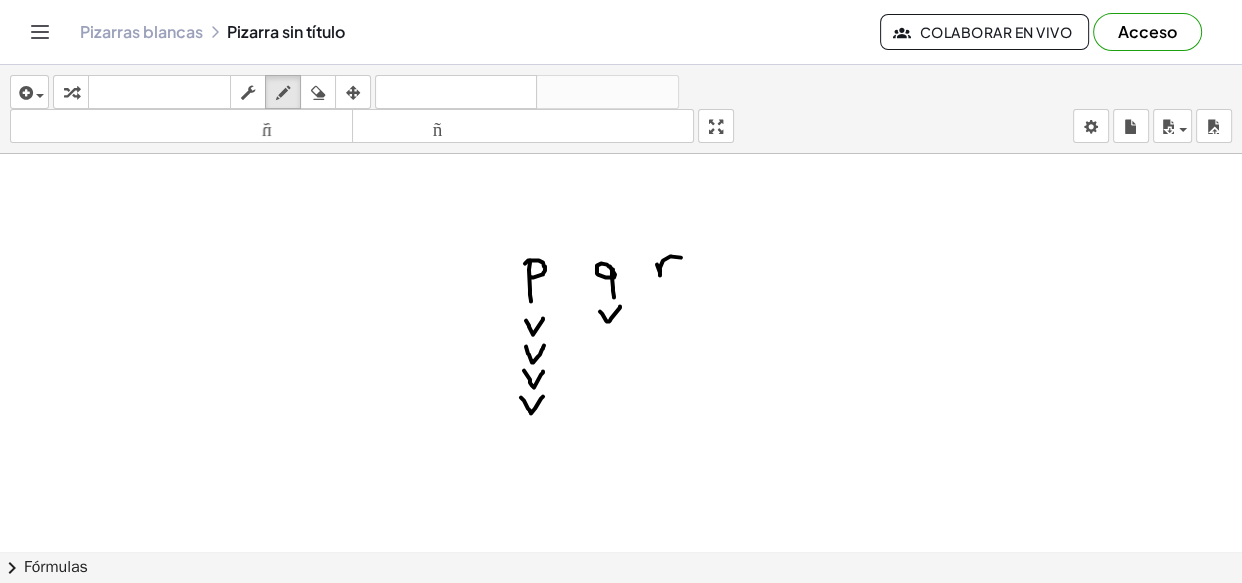drag, startPoint x: 600, startPoint y: 311, endPoint x: 620, endPoint y: 306, distance: 20.615528 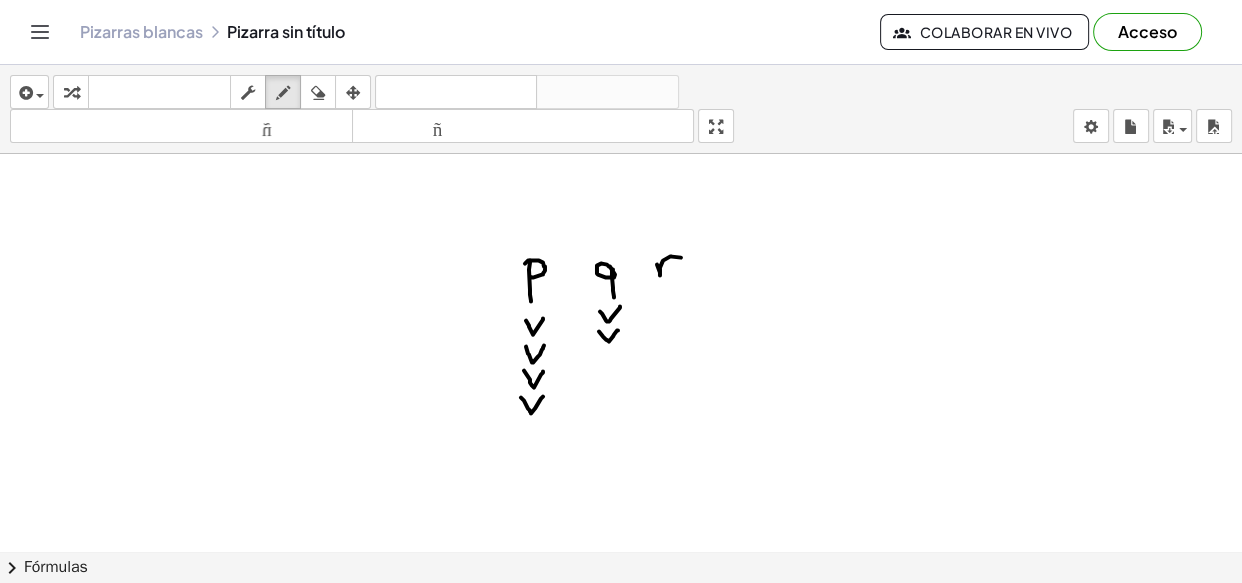 drag, startPoint x: 599, startPoint y: 331, endPoint x: 618, endPoint y: 330, distance: 19.026299 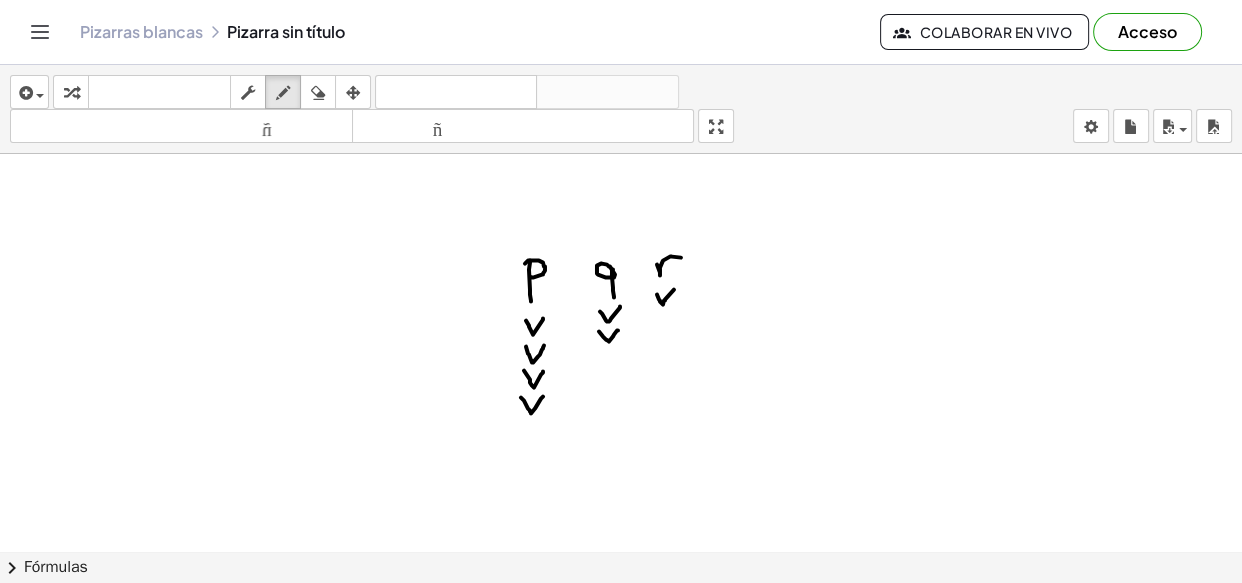 drag, startPoint x: 657, startPoint y: 294, endPoint x: 674, endPoint y: 289, distance: 17.720045 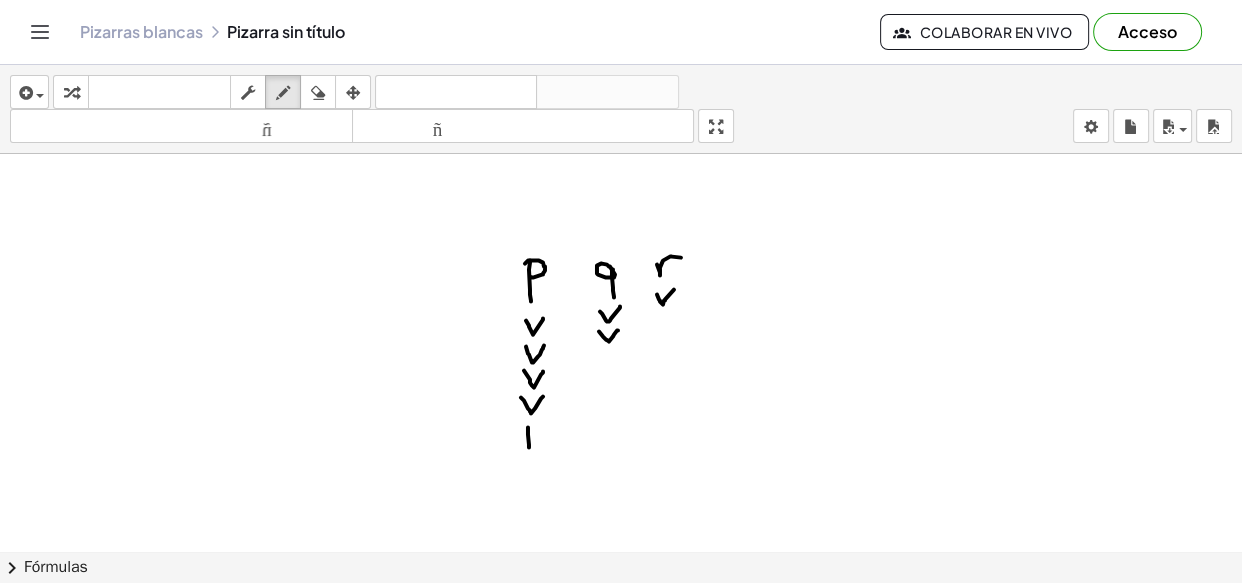 drag, startPoint x: 528, startPoint y: 427, endPoint x: 529, endPoint y: 447, distance: 20.024984 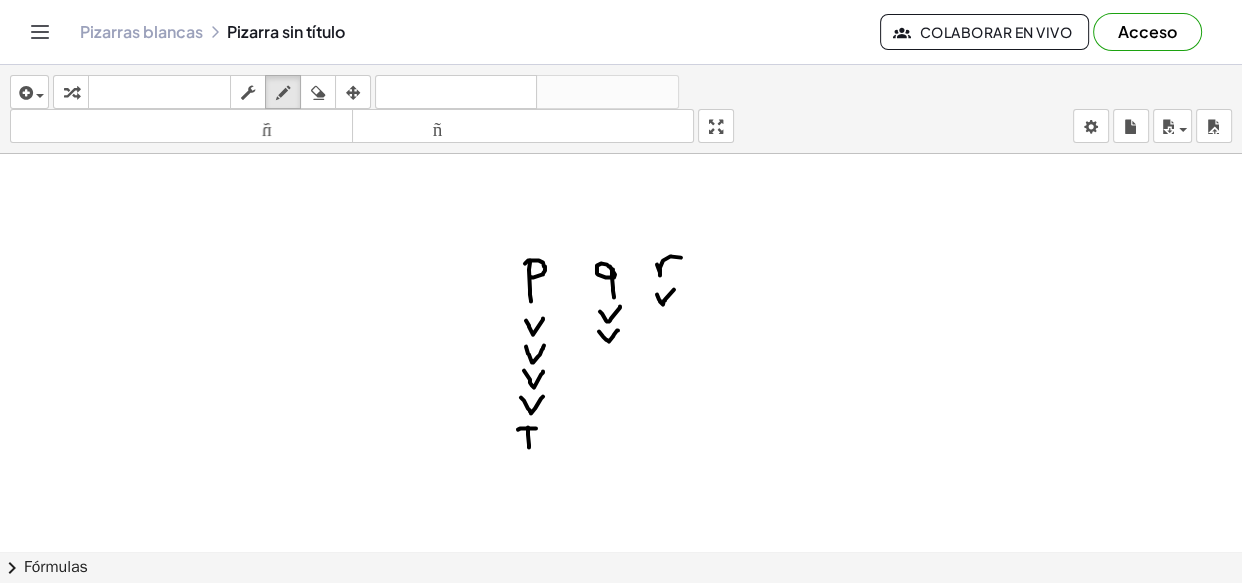 drag, startPoint x: 521, startPoint y: 428, endPoint x: 539, endPoint y: 429, distance: 18.027756 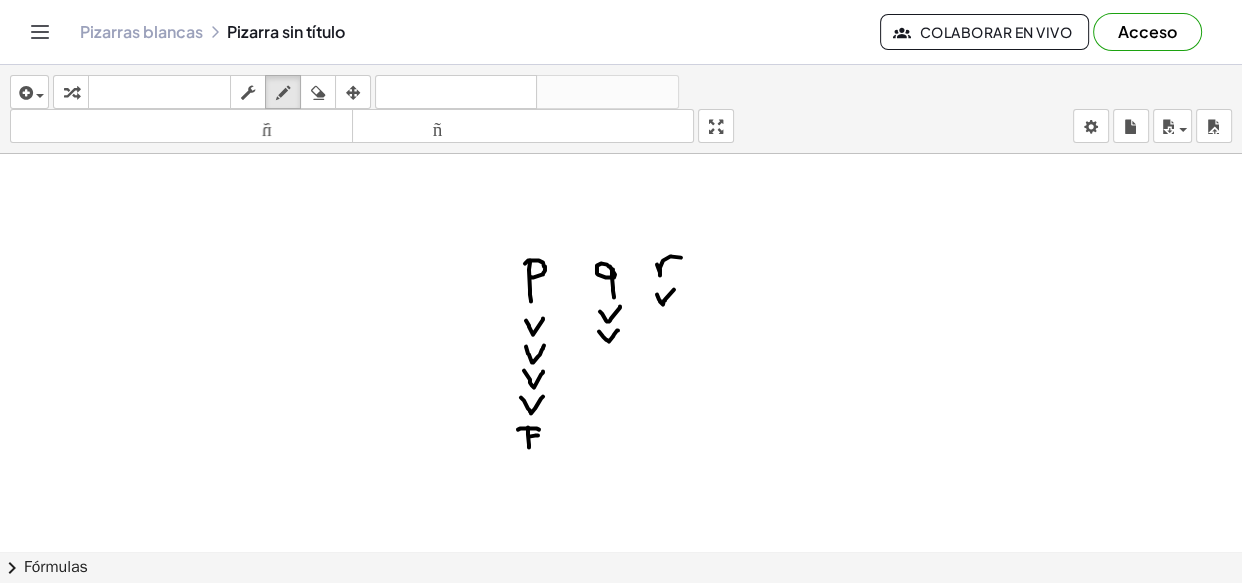 click at bounding box center (621, 630) 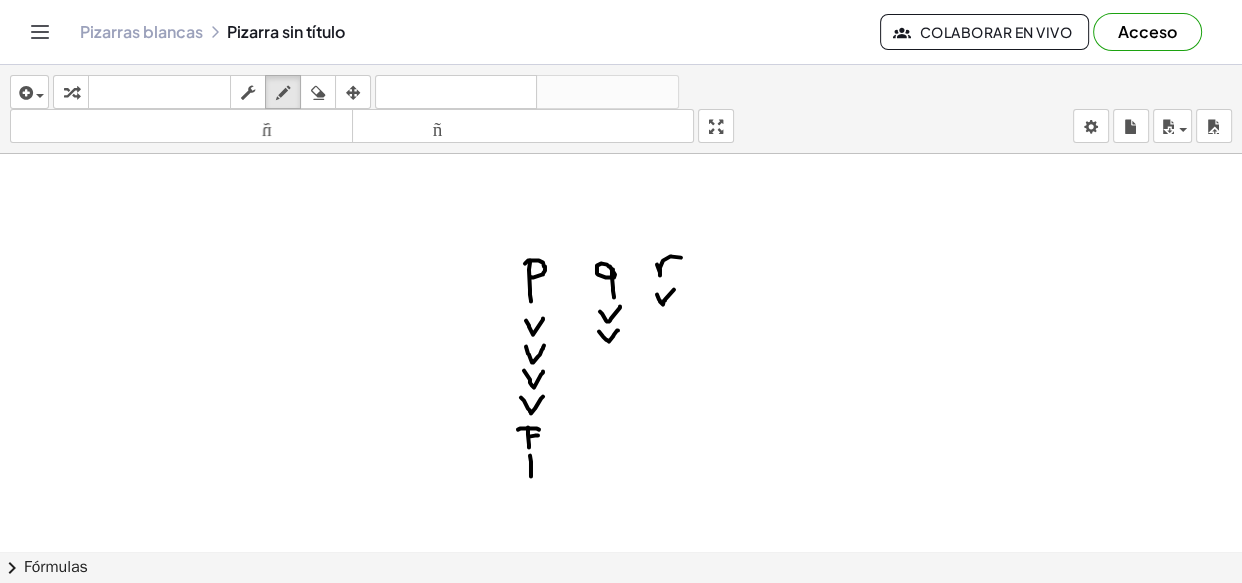click at bounding box center (621, 630) 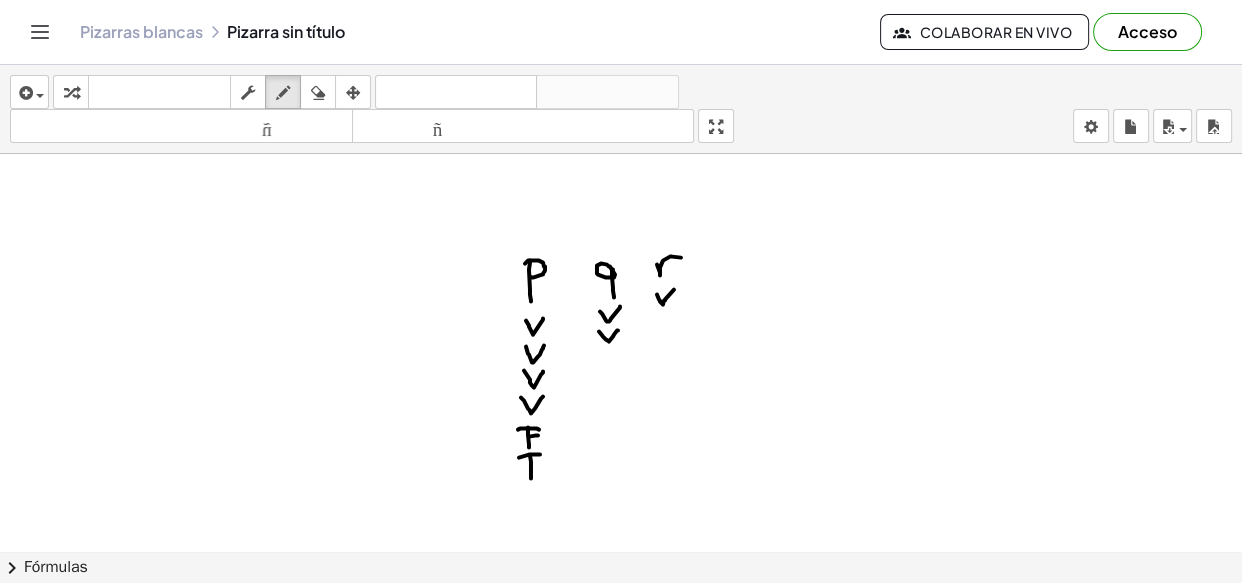 drag, startPoint x: 529, startPoint y: 454, endPoint x: 540, endPoint y: 454, distance: 11 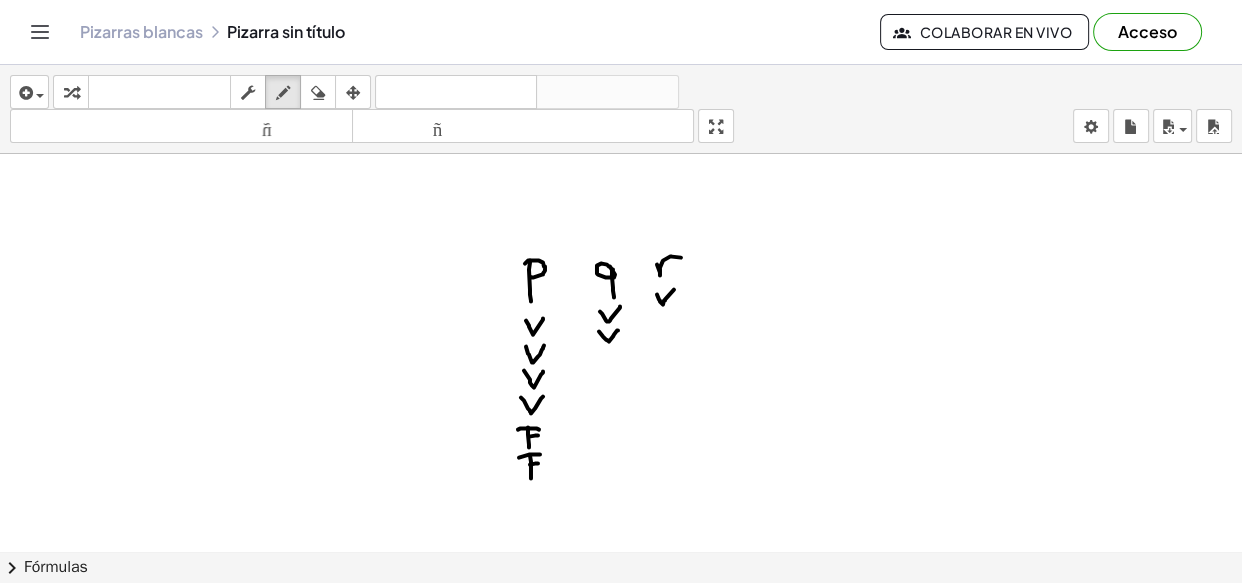 click at bounding box center [621, 630] 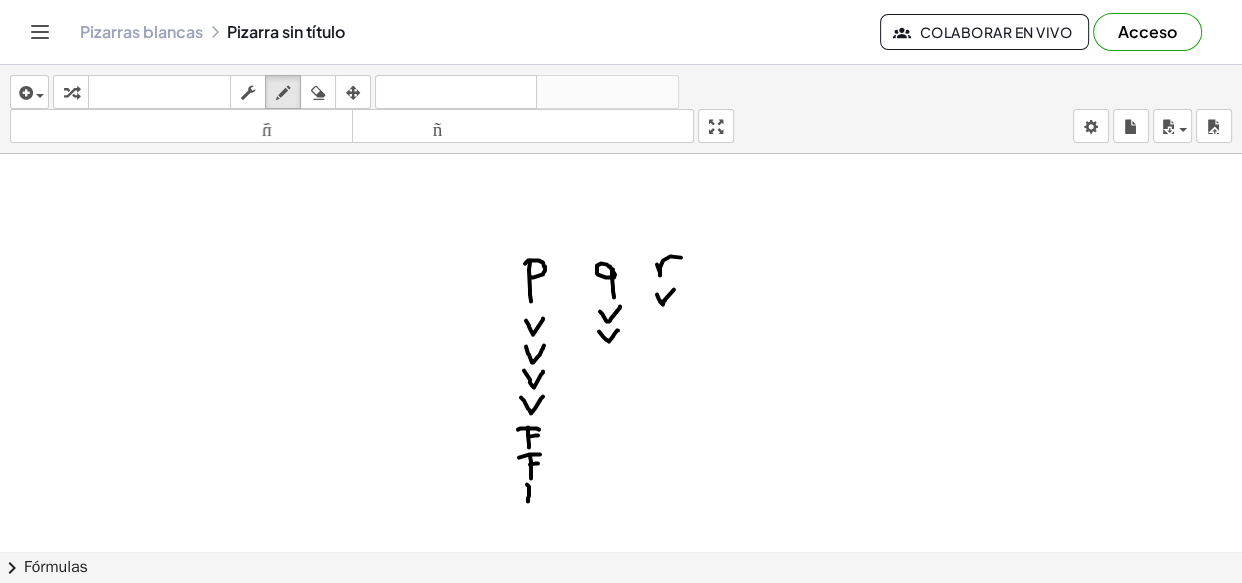 click at bounding box center (621, 630) 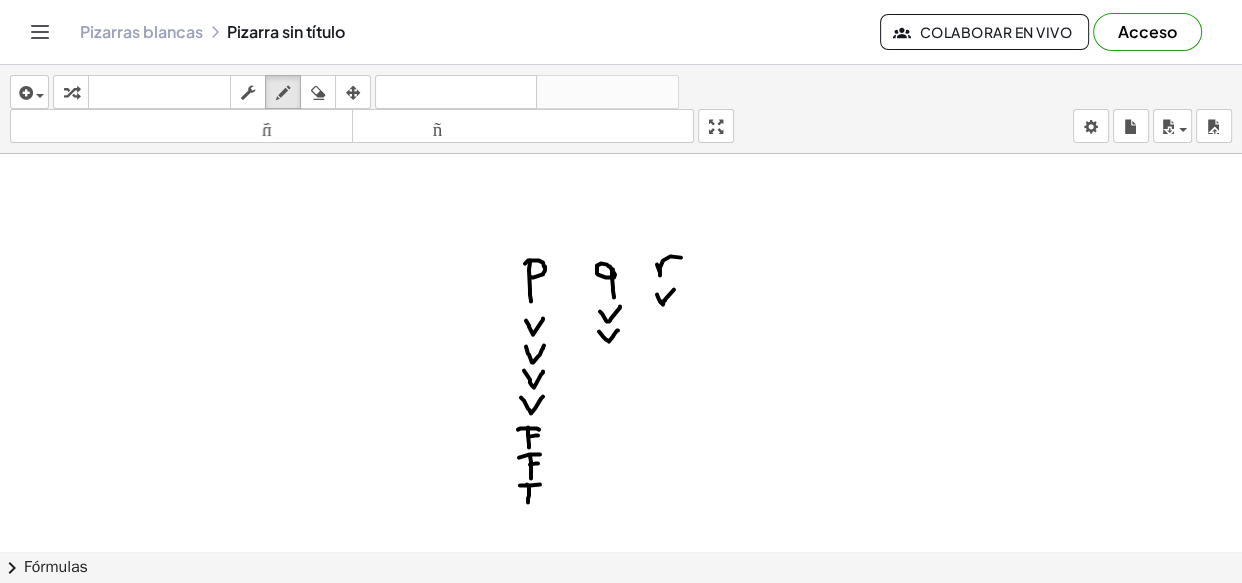 click at bounding box center [621, 630] 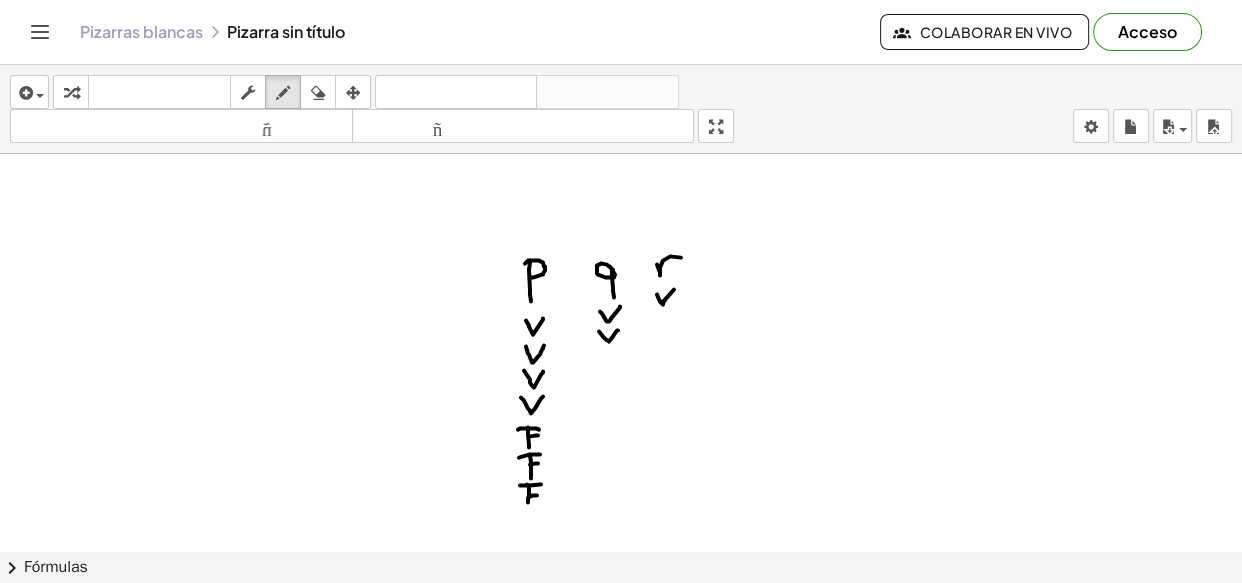 click at bounding box center (621, 630) 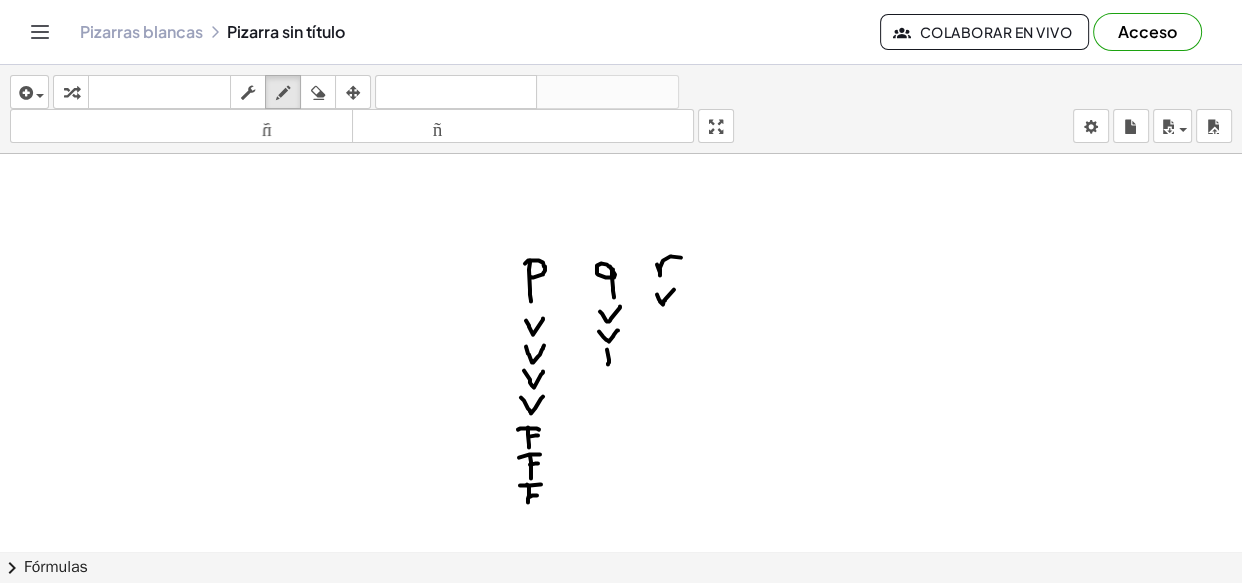 drag, startPoint x: 607, startPoint y: 349, endPoint x: 608, endPoint y: 364, distance: 15.033297 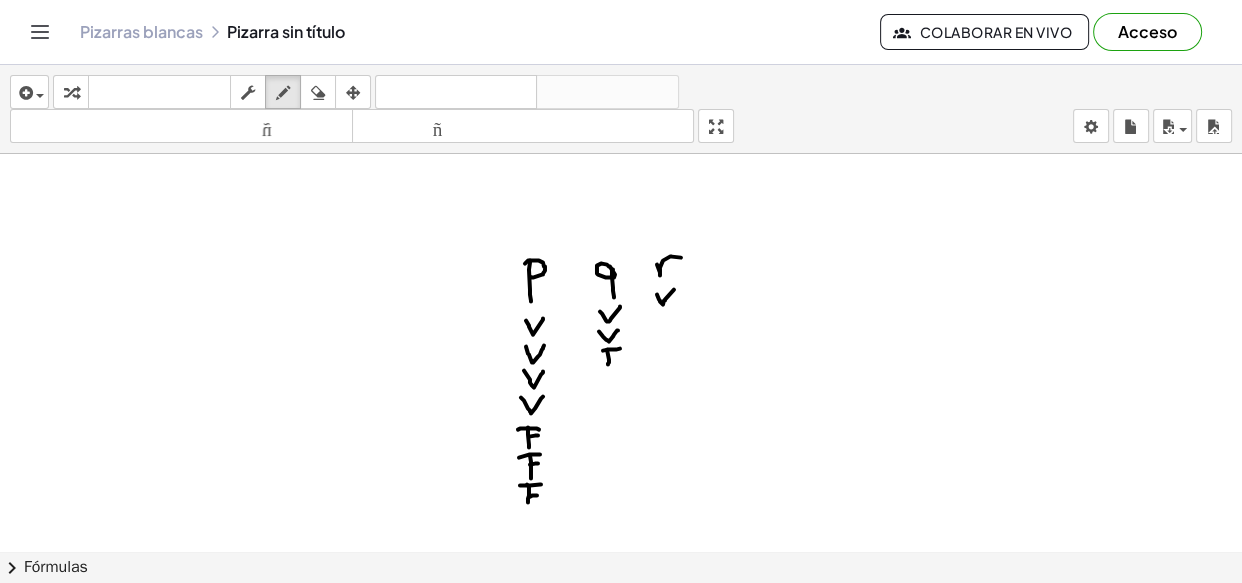 drag, startPoint x: 603, startPoint y: 350, endPoint x: 620, endPoint y: 348, distance: 17.117243 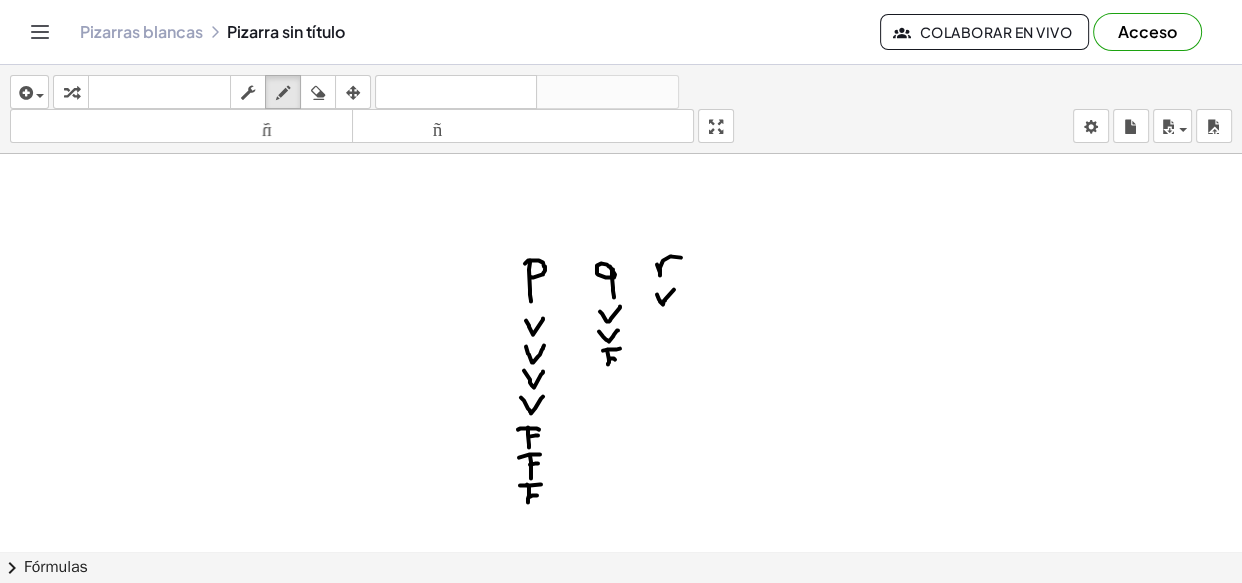 click at bounding box center [621, 630] 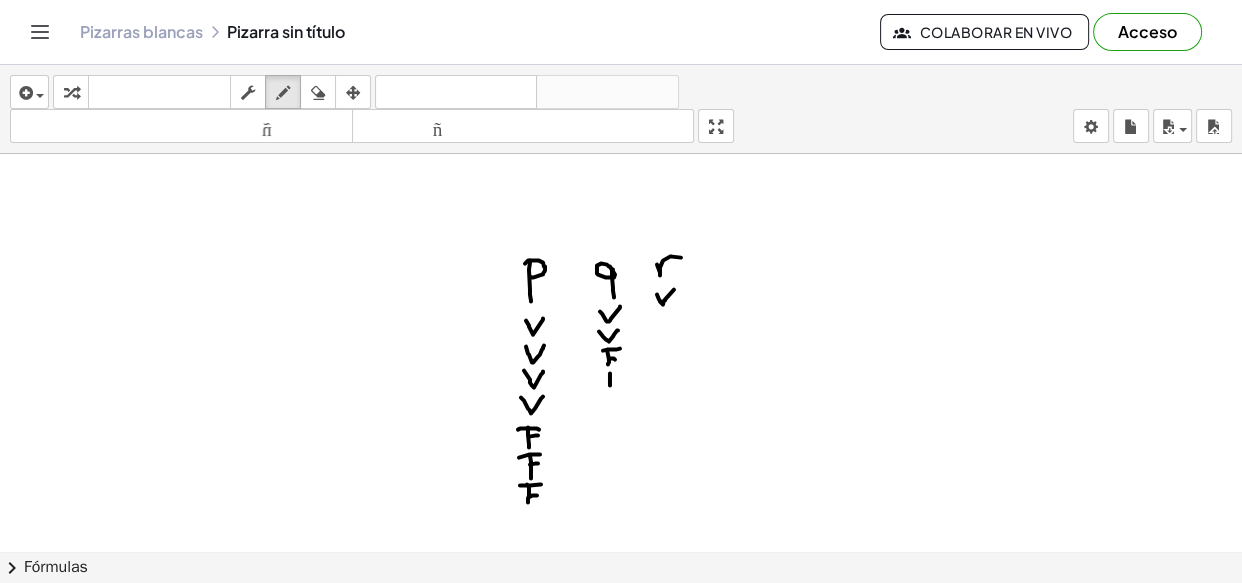 drag, startPoint x: 610, startPoint y: 373, endPoint x: 610, endPoint y: 385, distance: 12 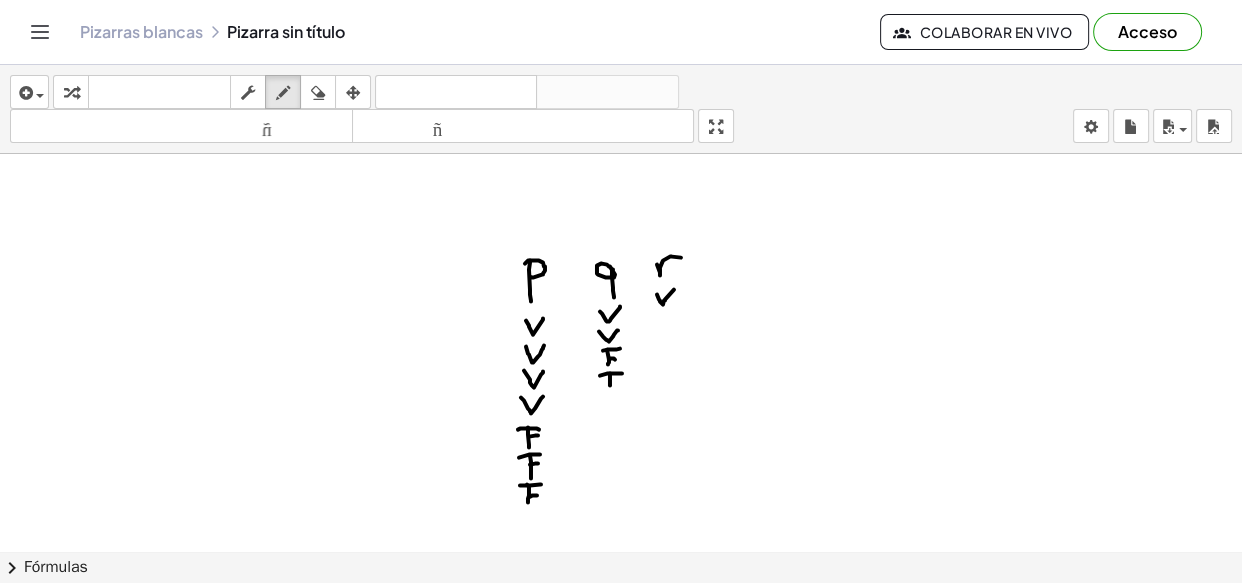 click at bounding box center [621, 630] 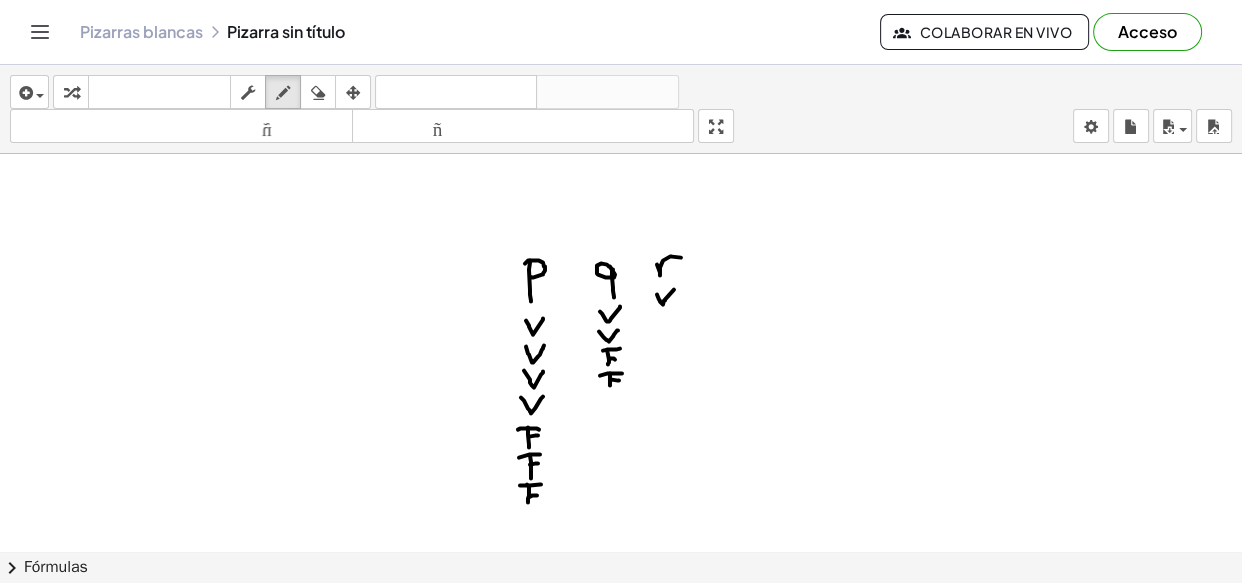 click at bounding box center (621, 630) 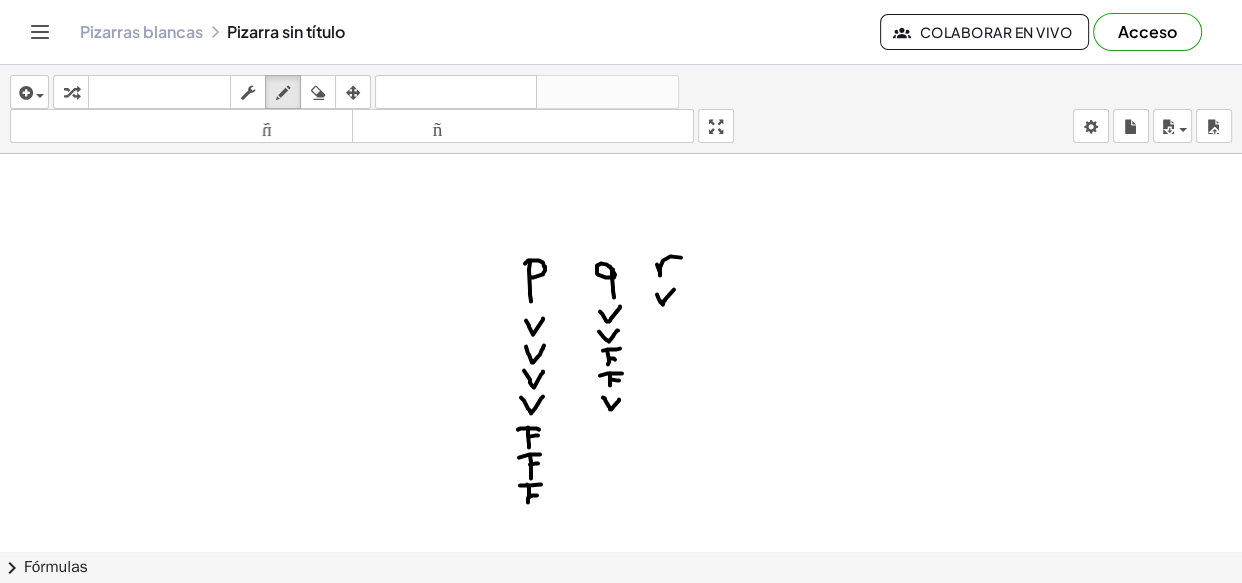 drag, startPoint x: 603, startPoint y: 397, endPoint x: 619, endPoint y: 399, distance: 16.124516 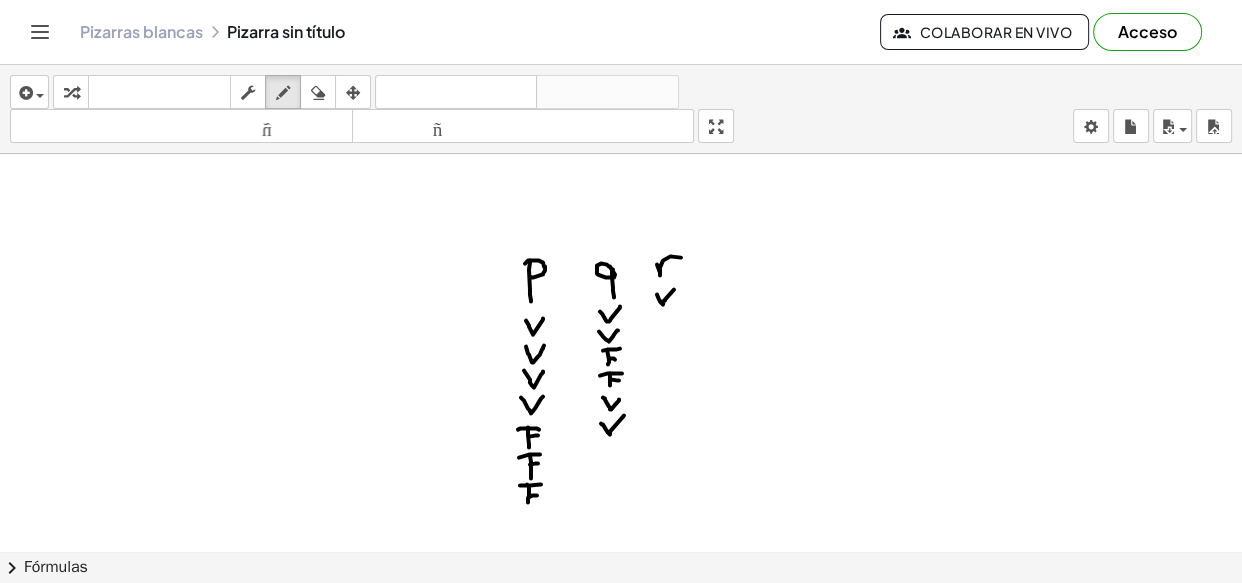 drag, startPoint x: 603, startPoint y: 424, endPoint x: 624, endPoint y: 415, distance: 22.847319 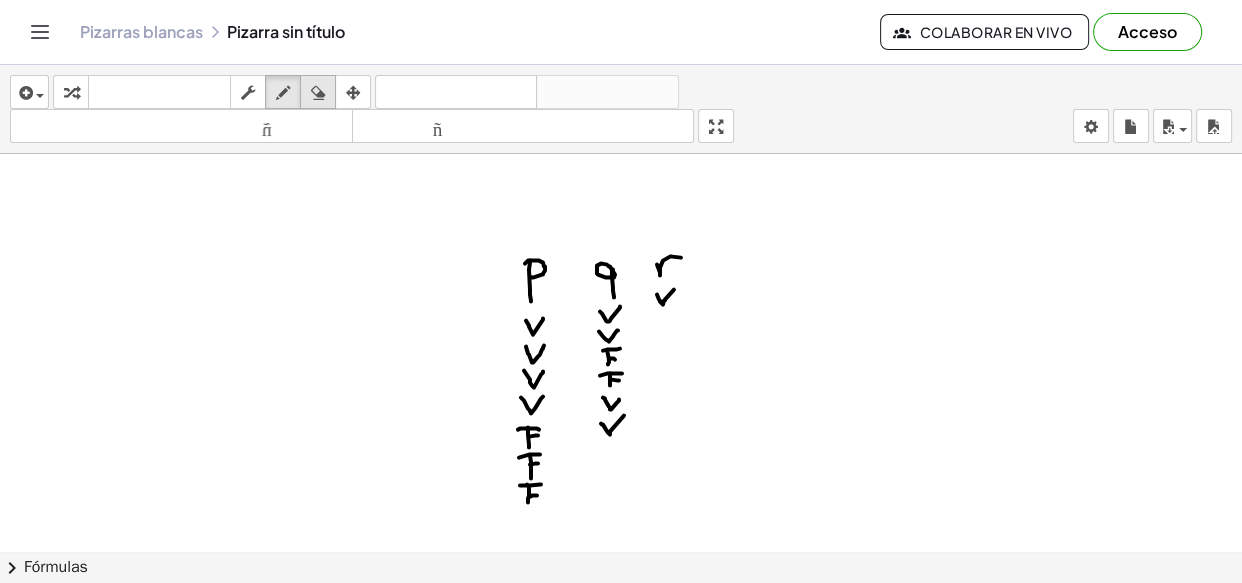 click at bounding box center (318, 93) 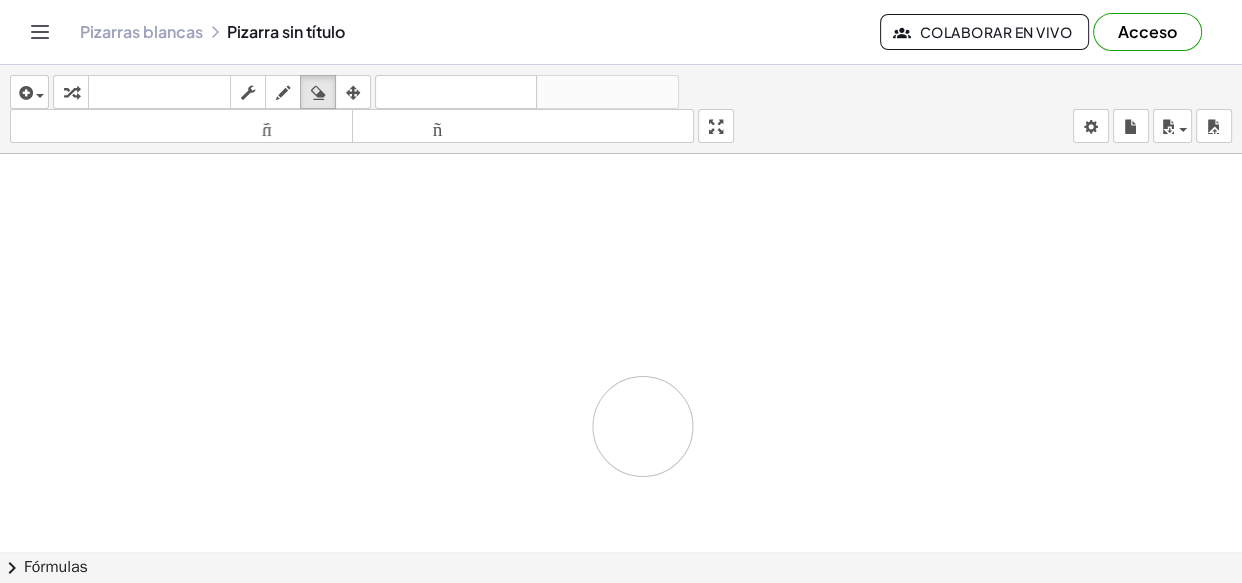 drag, startPoint x: 725, startPoint y: 242, endPoint x: 787, endPoint y: 269, distance: 67.62396 